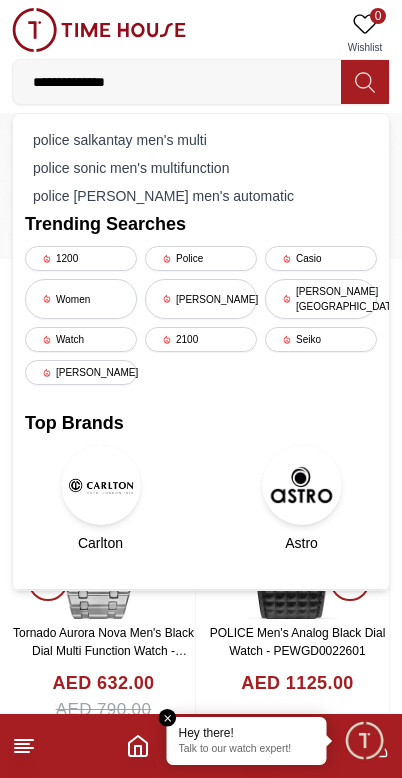 scroll, scrollTop: 0, scrollLeft: 1, axis: horizontal 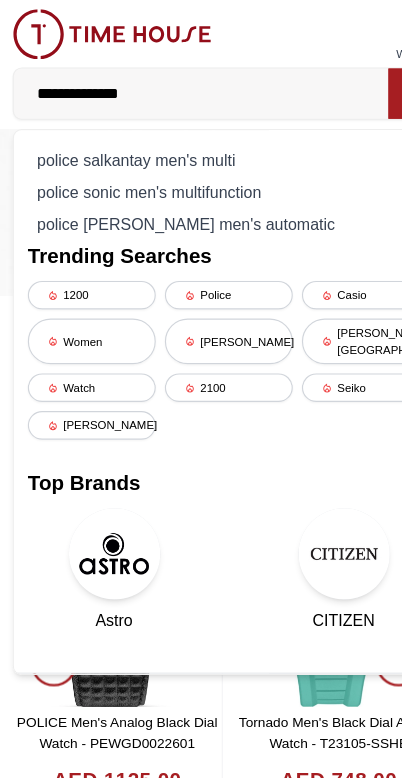 click on "police sonic men's multifunction" at bounding box center [201, 168] 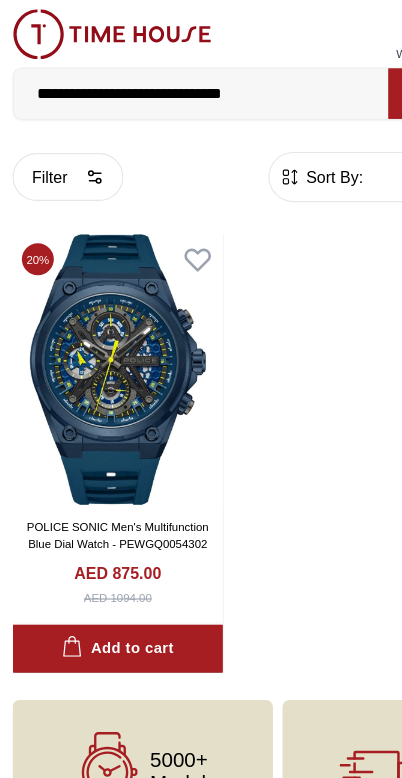click on "**********" at bounding box center [177, 82] 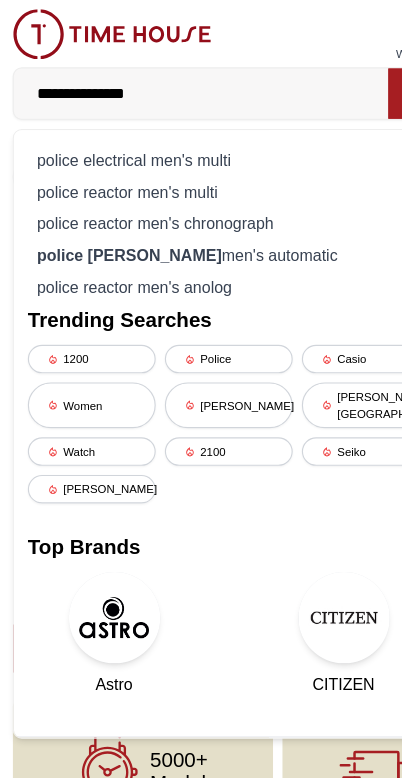 type on "**********" 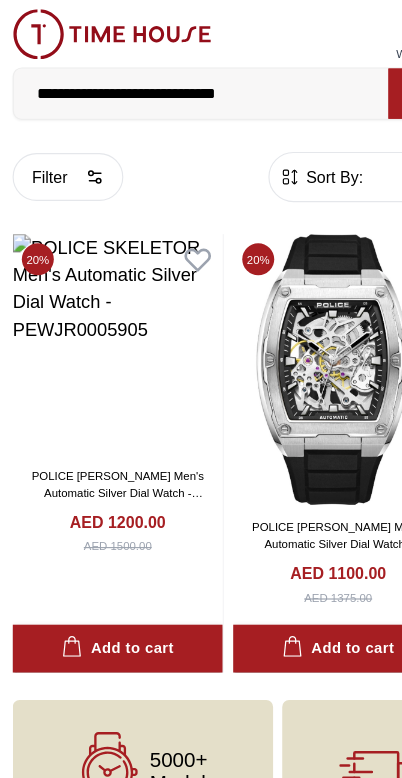 click at bounding box center (297, 323) 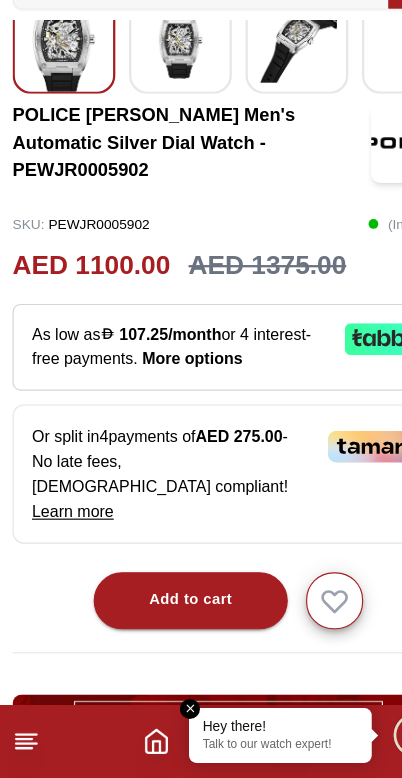 scroll, scrollTop: 554, scrollLeft: 0, axis: vertical 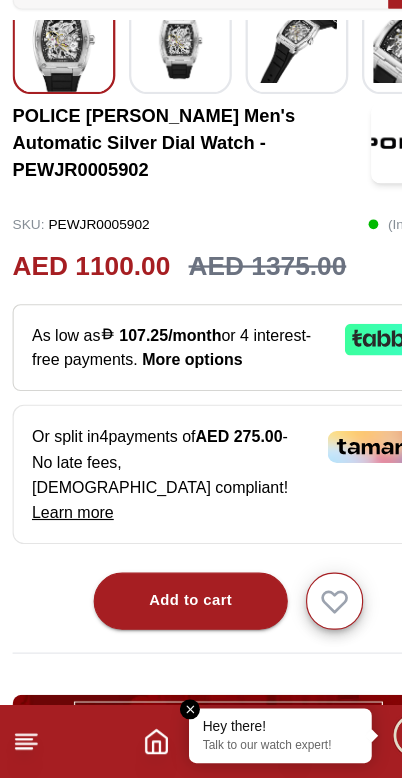 click at bounding box center [168, 718] 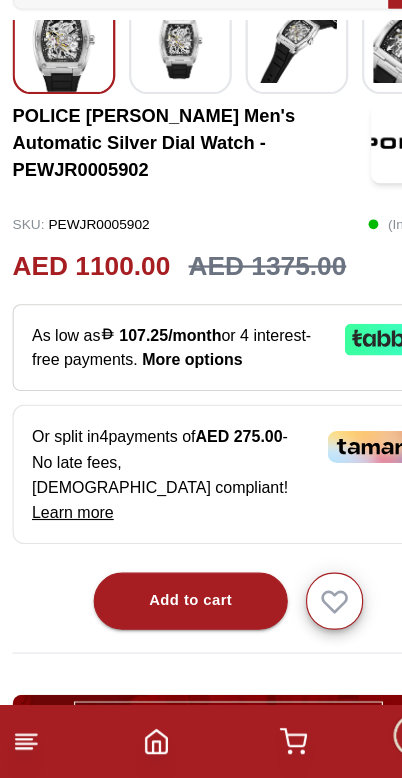 click on "Add to cart" at bounding box center (168, 623) 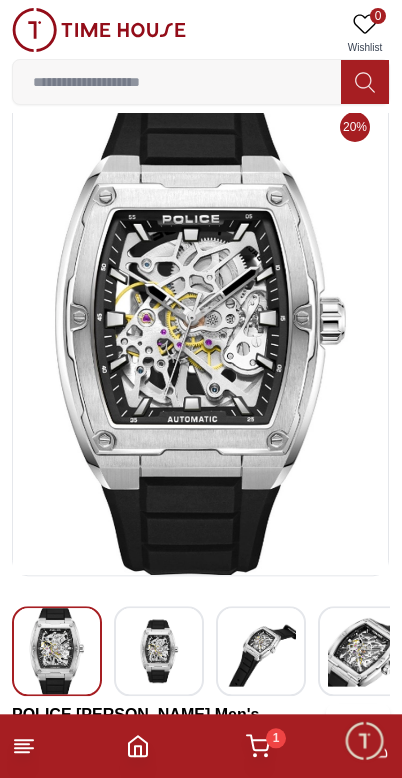 scroll, scrollTop: 0, scrollLeft: 0, axis: both 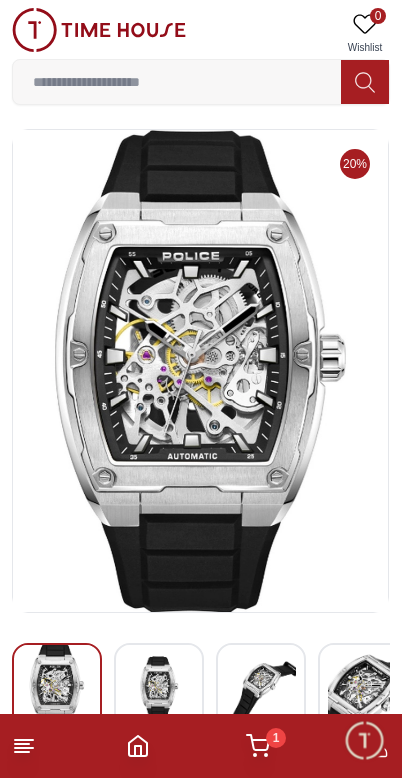click at bounding box center (364, 740) 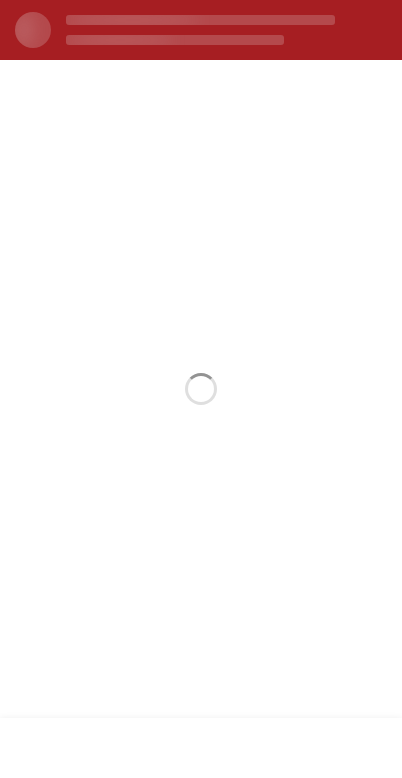 scroll, scrollTop: 0, scrollLeft: 0, axis: both 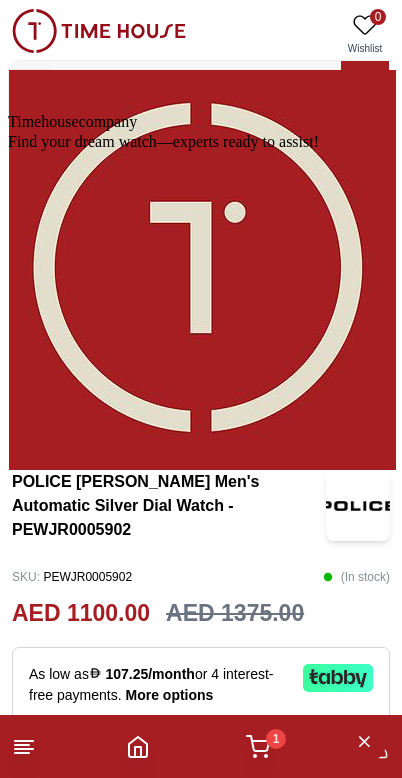 click at bounding box center (8, 9) 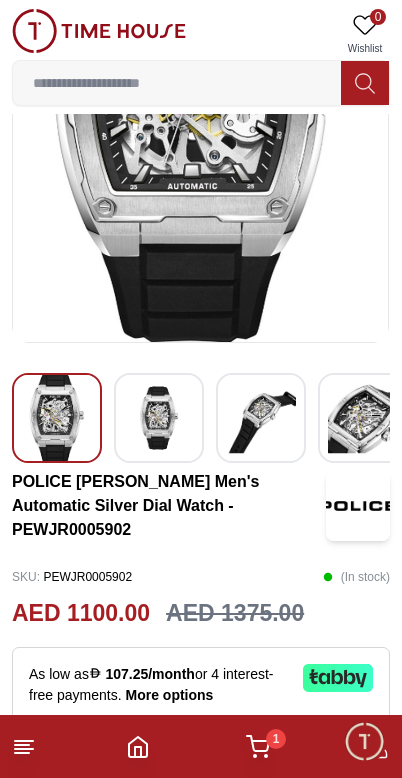 scroll, scrollTop: 270, scrollLeft: 0, axis: vertical 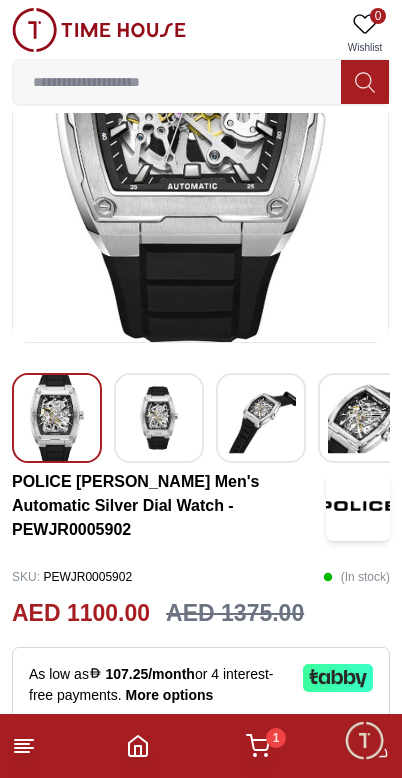 click 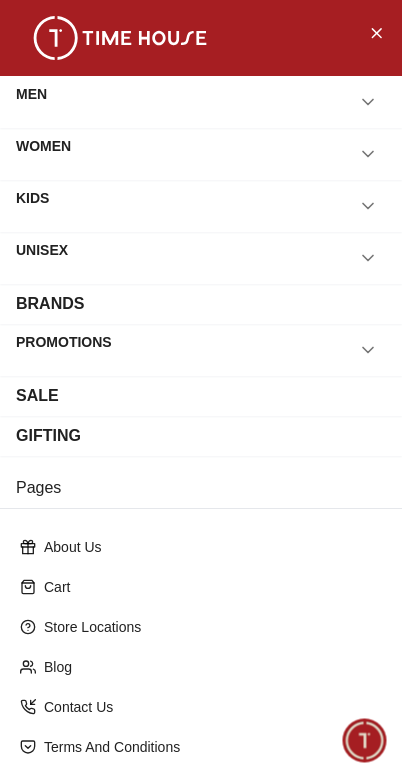 click 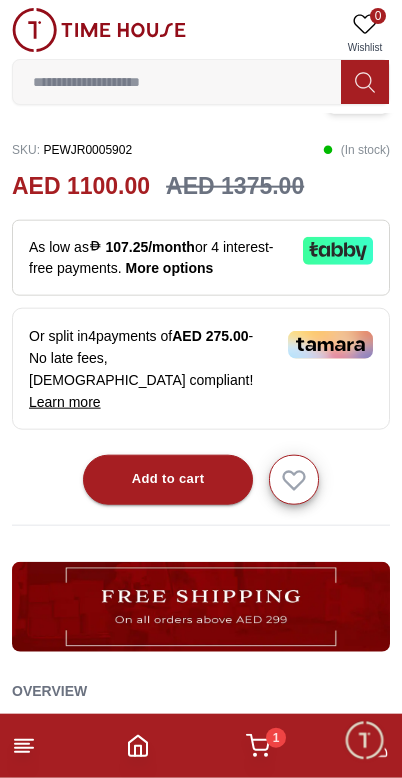 scroll, scrollTop: 699, scrollLeft: 0, axis: vertical 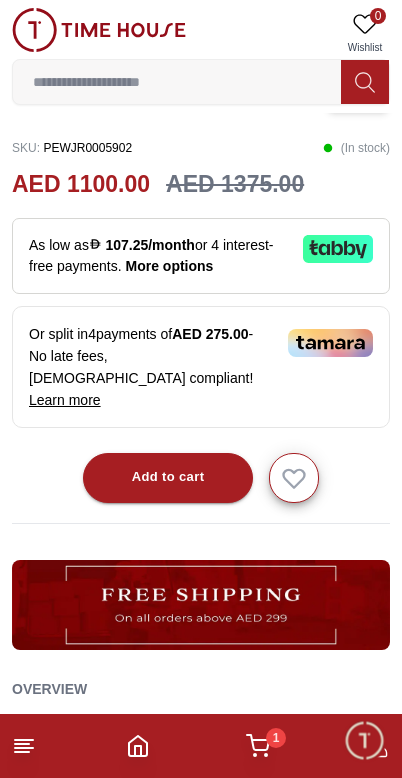 click on "As low as    107.25/month  or 4 interest-free payments .   More options" at bounding box center (158, 256) 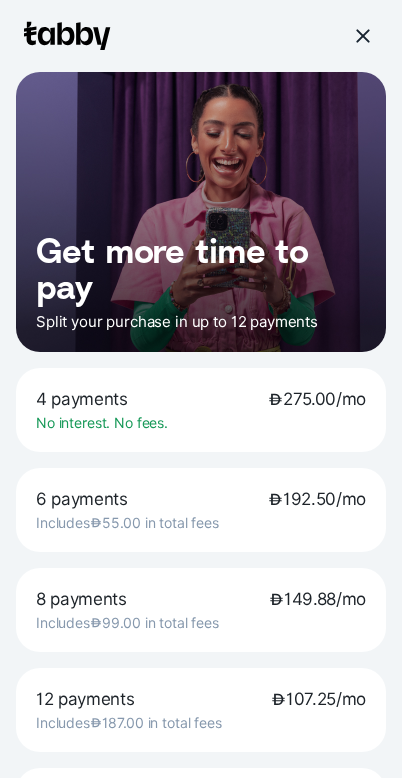 click at bounding box center (362, 36) 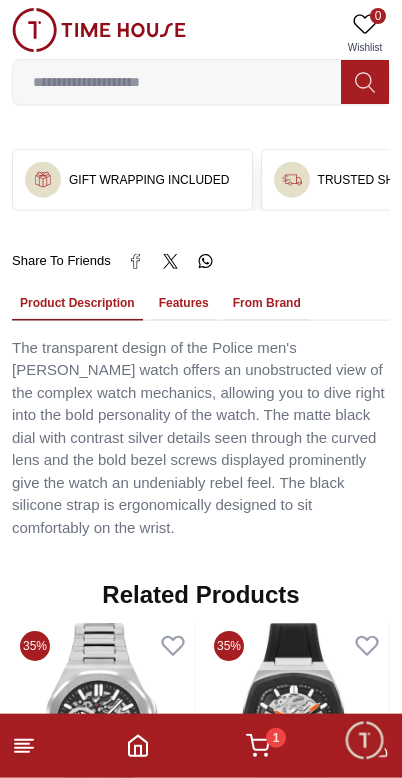 click on "1" at bounding box center (258, 746) 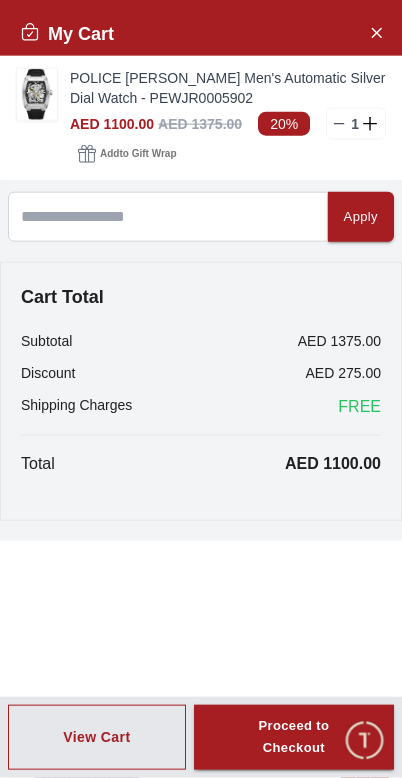 scroll, scrollTop: 1415, scrollLeft: 0, axis: vertical 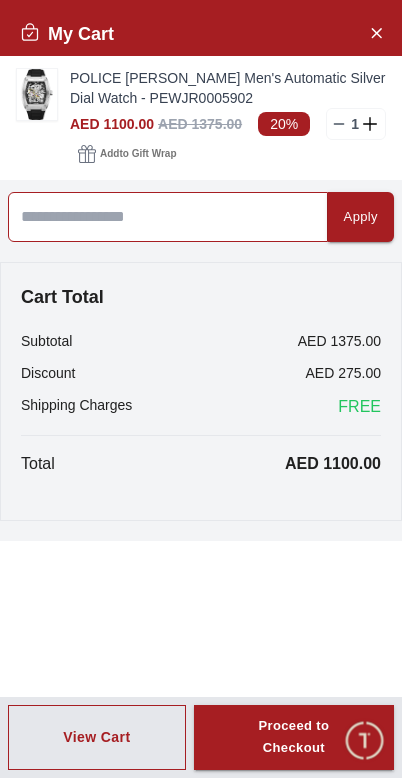 click at bounding box center (168, 217) 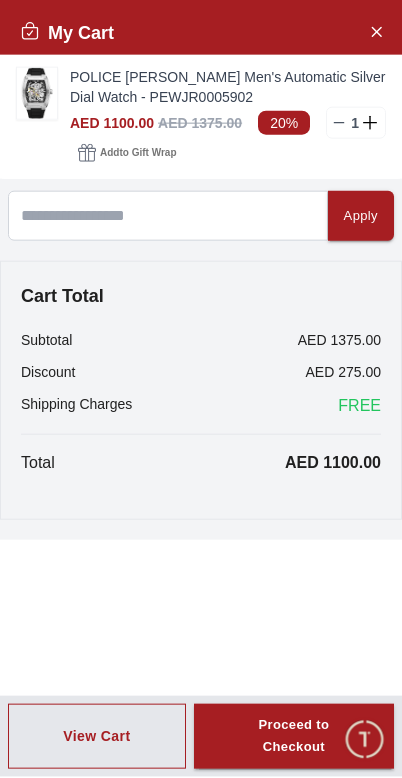 click on "Add  to Gift Wrap" at bounding box center [138, 154] 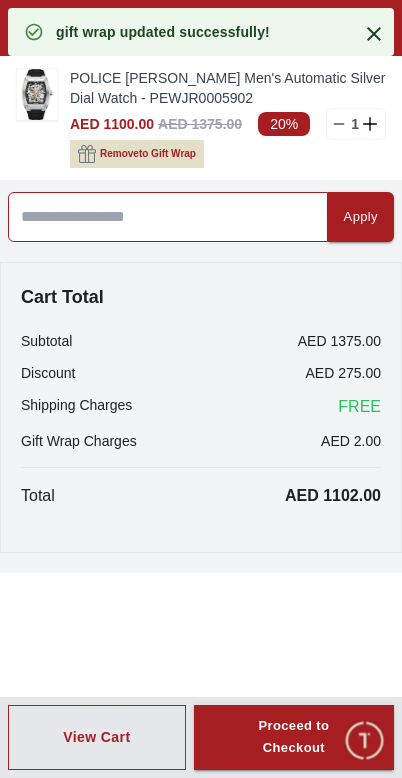 click at bounding box center [168, 217] 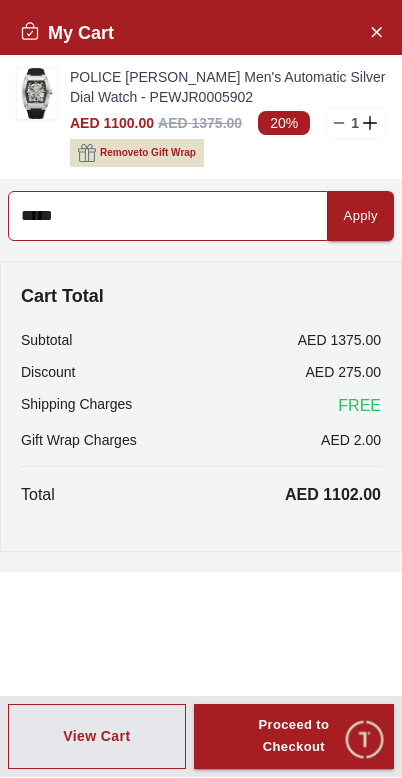 type on "*****" 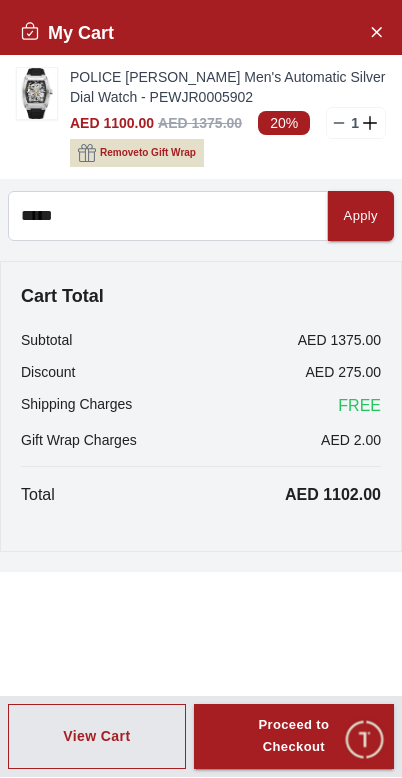 click on "Apply" at bounding box center (361, 217) 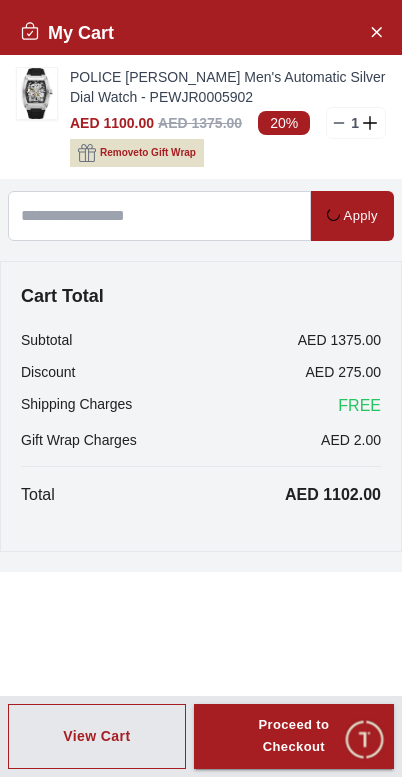 scroll, scrollTop: 1417, scrollLeft: 0, axis: vertical 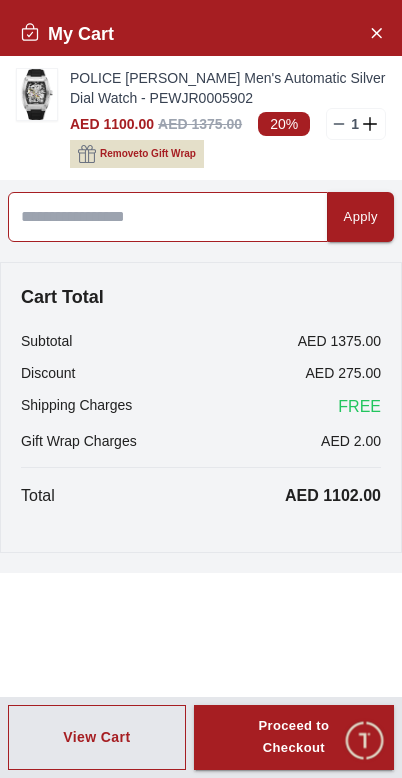 click at bounding box center [168, 217] 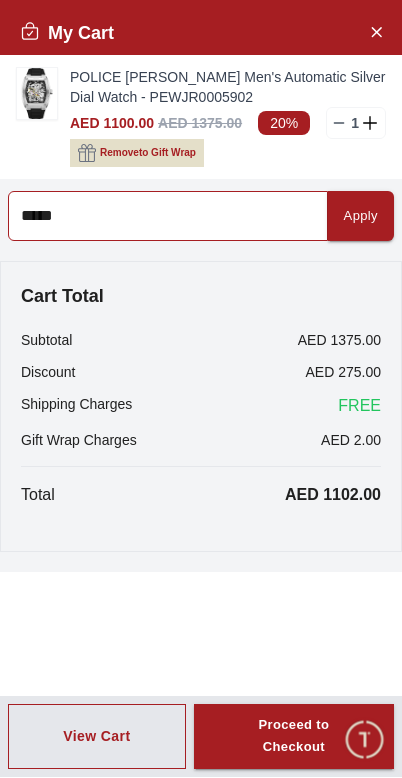 type on "*****" 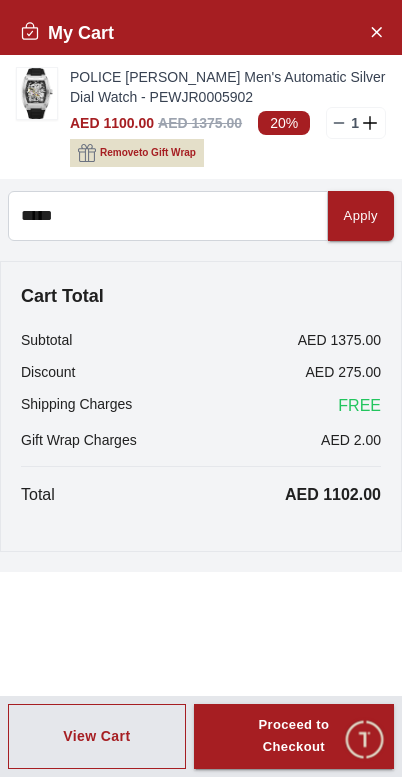 click on "Apply" at bounding box center [361, 217] 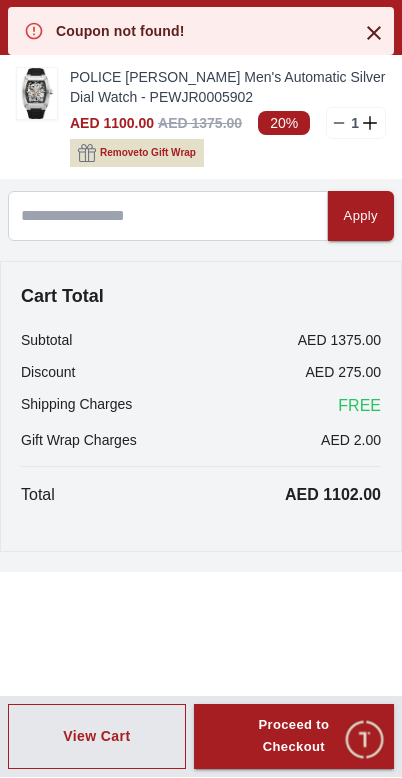 scroll, scrollTop: 1418, scrollLeft: 0, axis: vertical 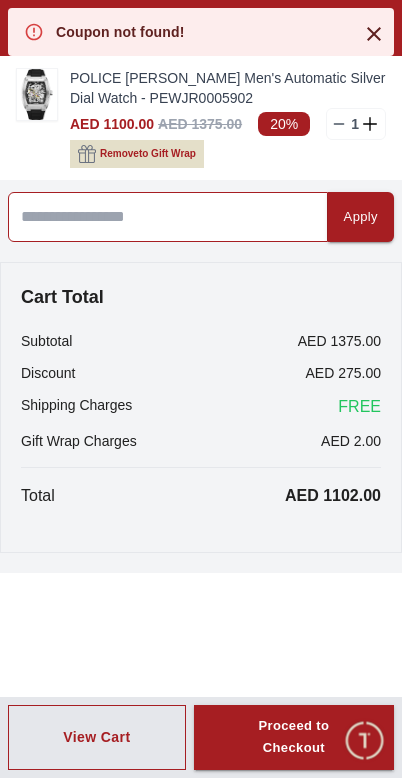 click at bounding box center [168, 217] 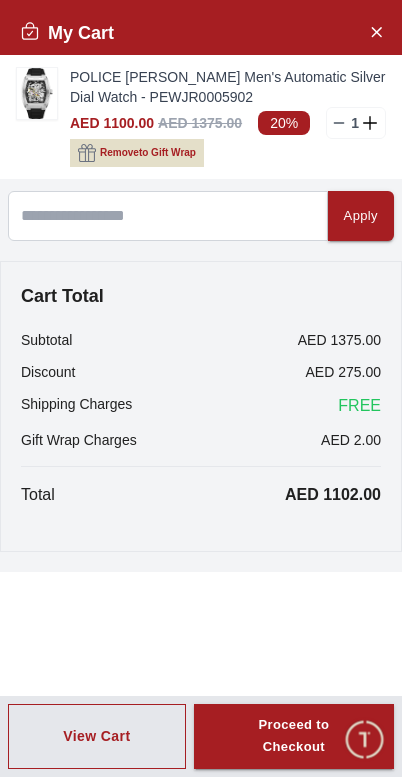 scroll, scrollTop: 1419, scrollLeft: 0, axis: vertical 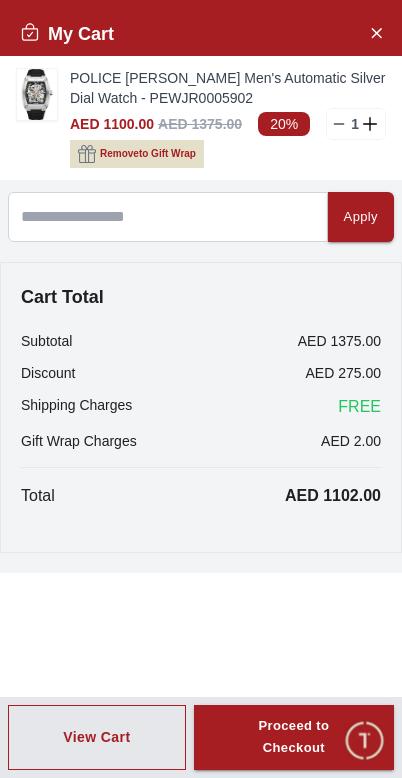 click on "Proceed to Checkout" at bounding box center [294, 738] 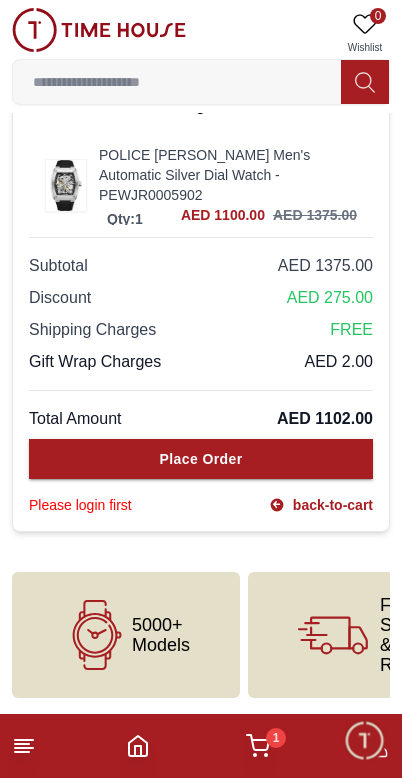 scroll, scrollTop: 0, scrollLeft: 0, axis: both 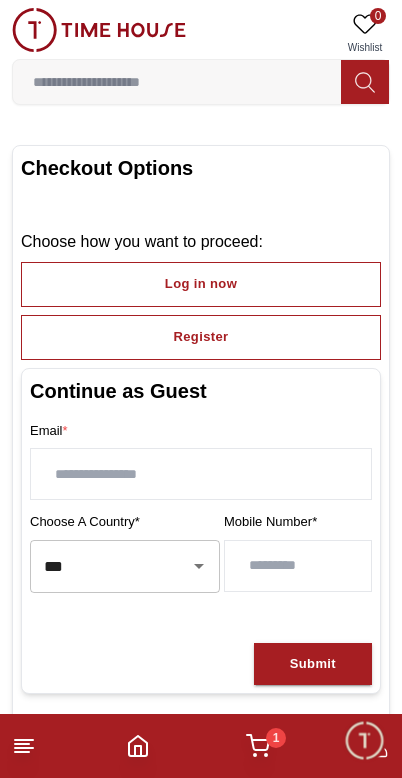 click on "Register" at bounding box center [201, 337] 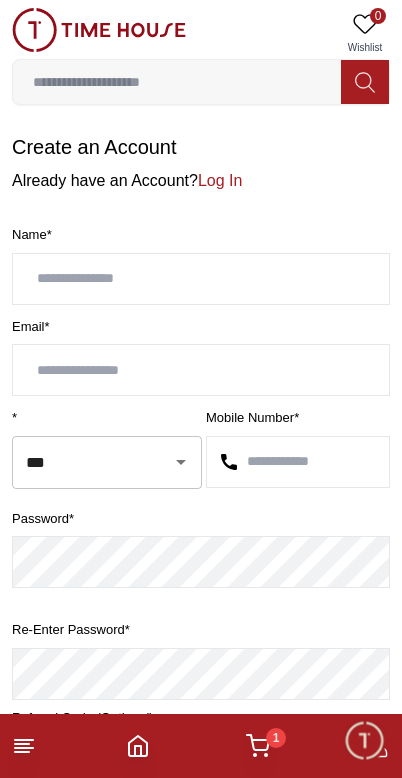 click at bounding box center [201, 279] 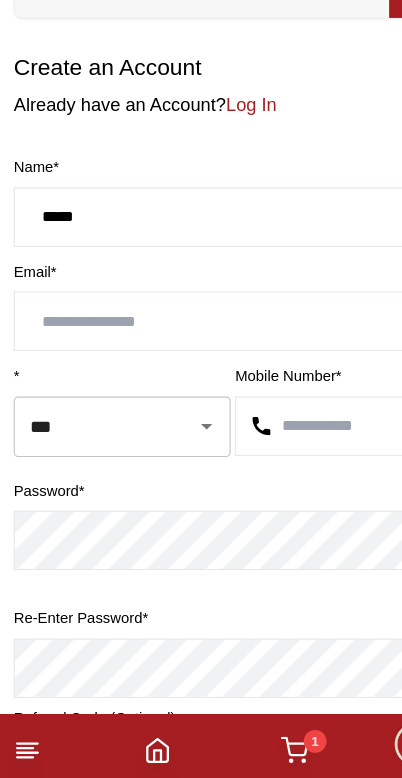 type on "*****" 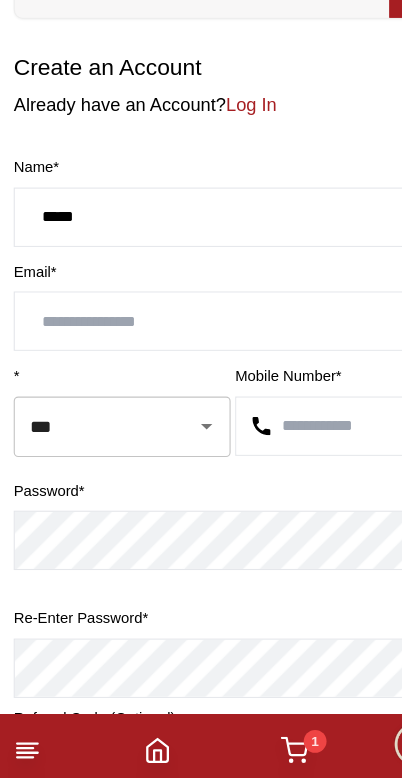 click at bounding box center (201, 370) 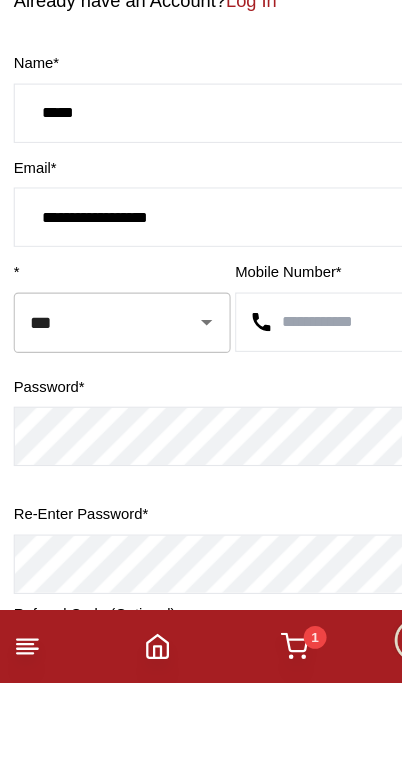 type on "**********" 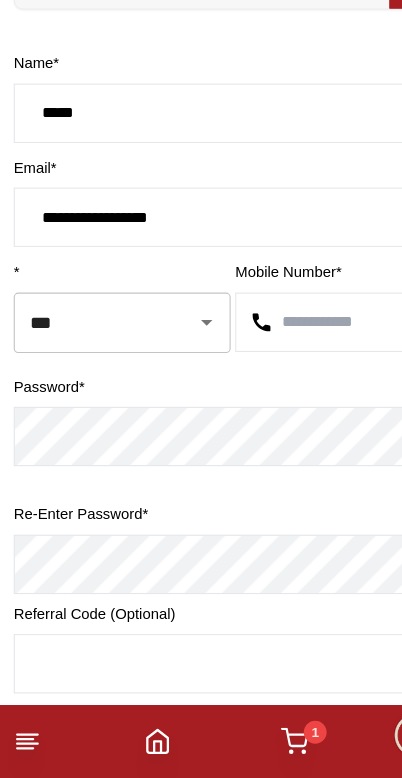 click at bounding box center [298, 379] 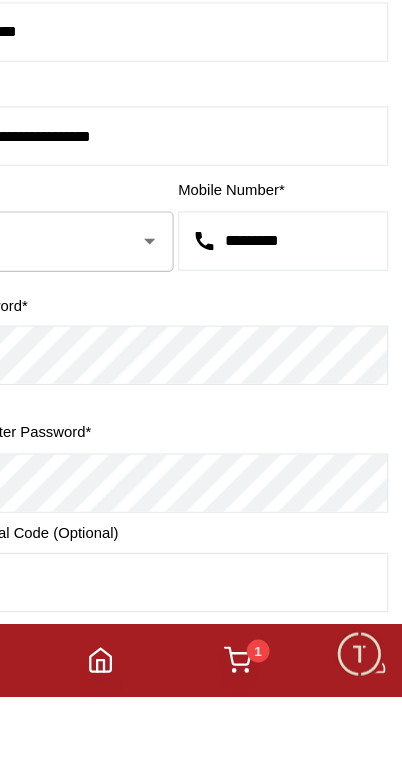 type on "*********" 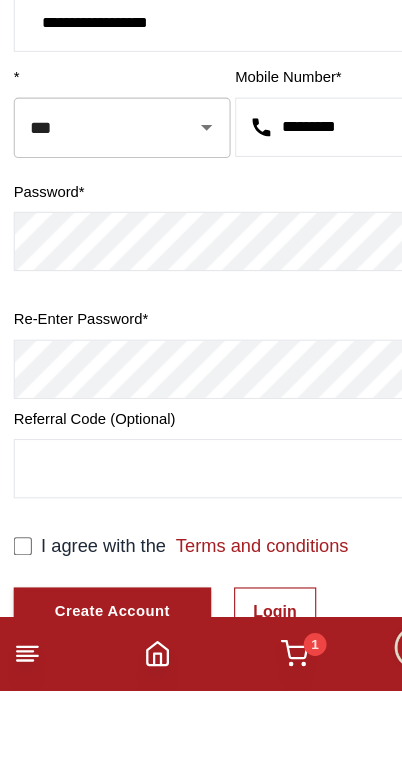 scroll, scrollTop: 254, scrollLeft: 0, axis: vertical 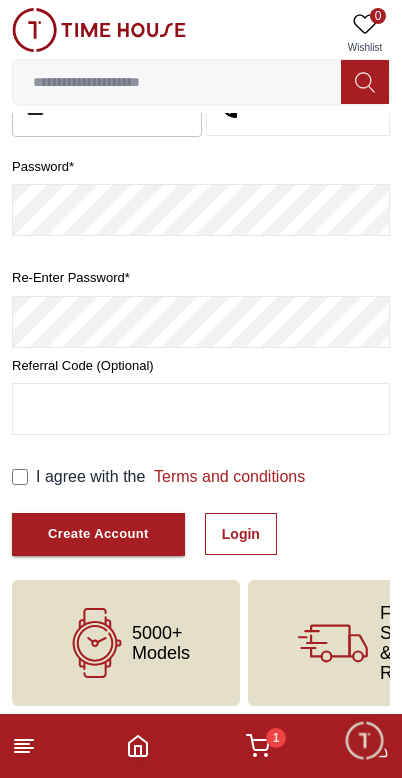 click on "Create Account" at bounding box center (98, 534) 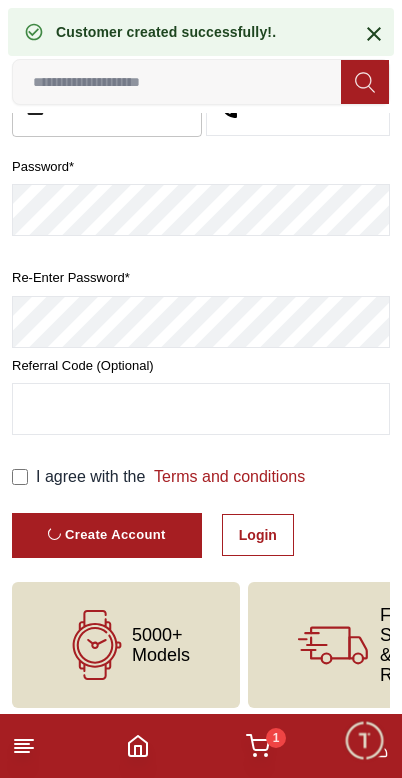 scroll, scrollTop: 96, scrollLeft: 0, axis: vertical 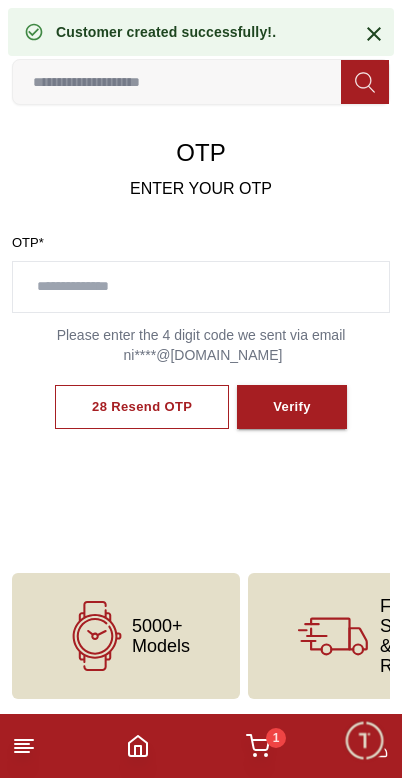 click at bounding box center [201, 287] 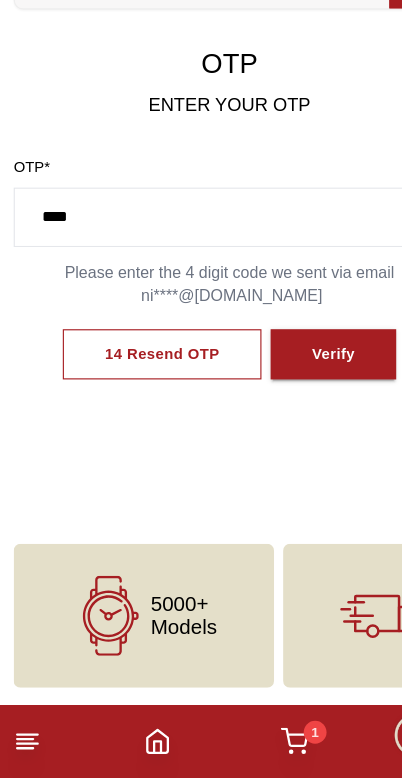type on "****" 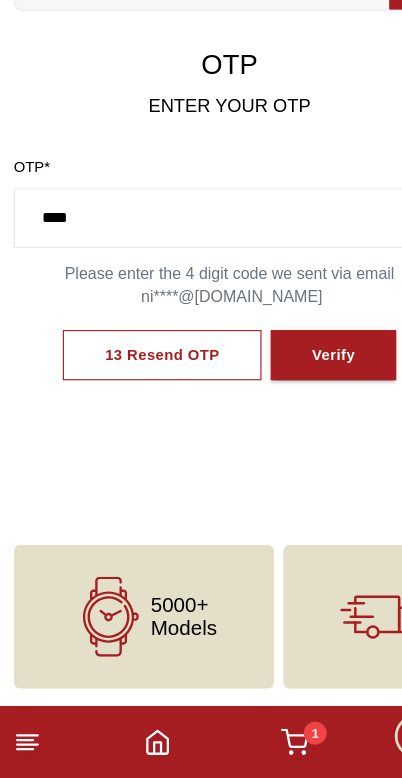 click on "Verify" at bounding box center [292, 407] 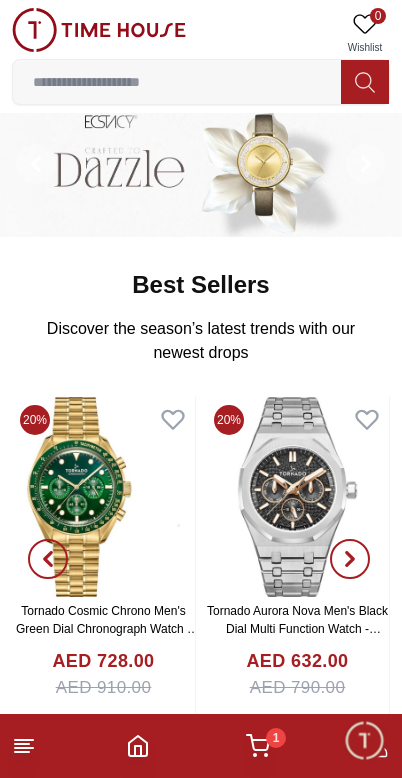scroll, scrollTop: 0, scrollLeft: 0, axis: both 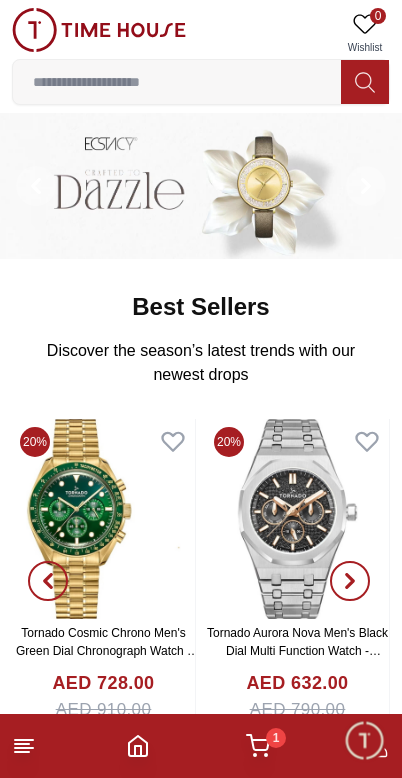 click on "1" at bounding box center [258, 746] 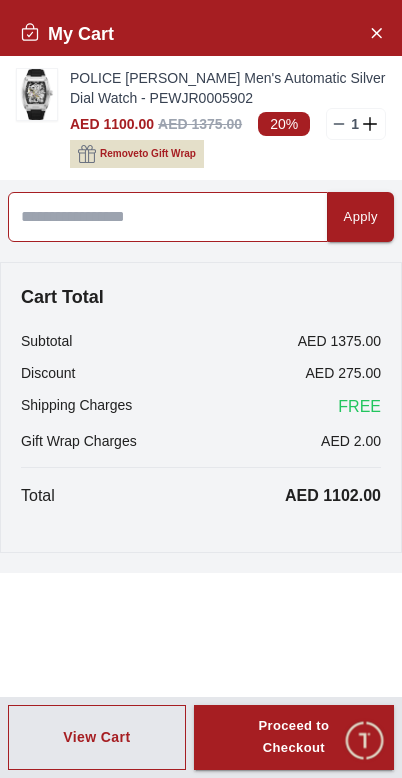 click at bounding box center (168, 217) 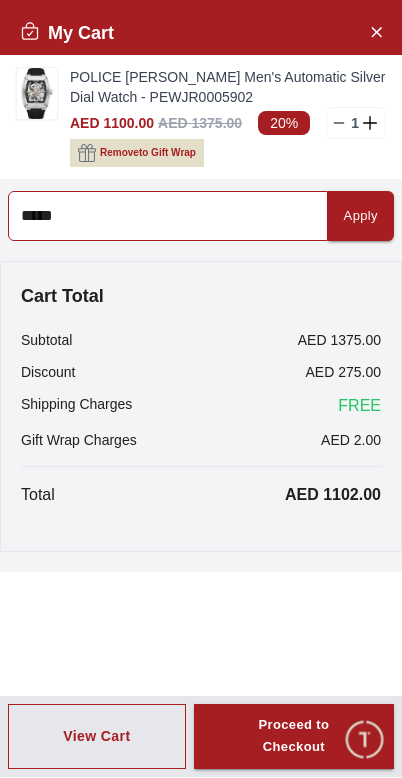 type on "*****" 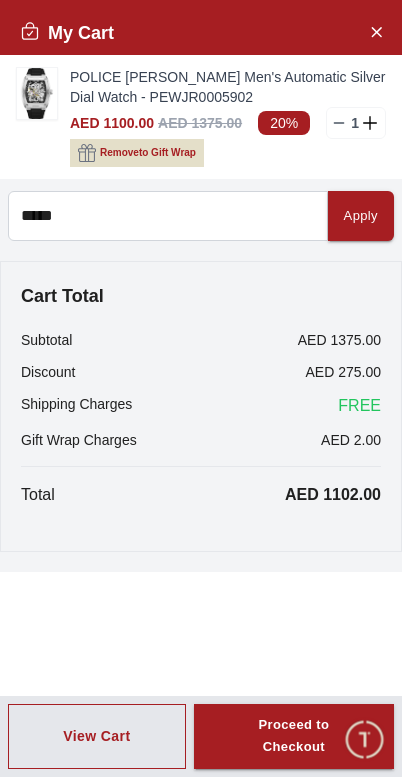 click on "Apply" at bounding box center [361, 217] 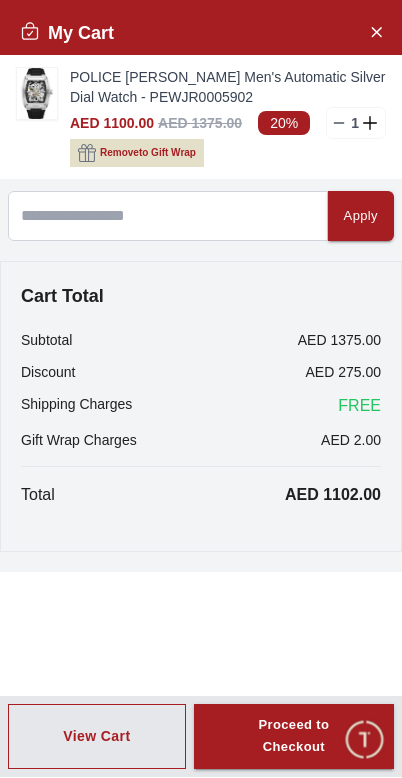 scroll, scrollTop: 1, scrollLeft: 0, axis: vertical 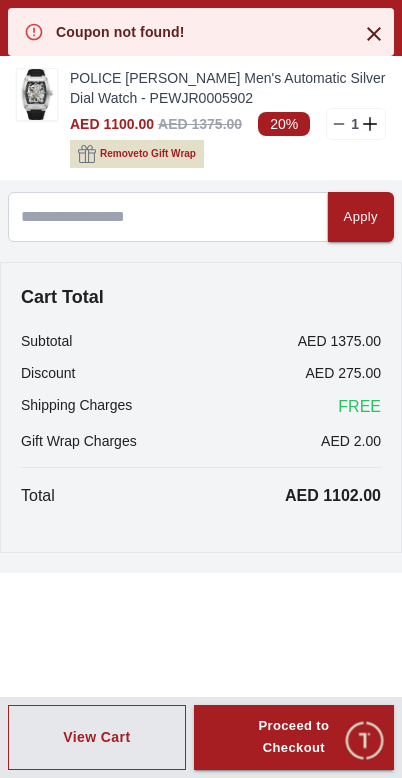 click on "Proceed to Checkout" at bounding box center (294, 738) 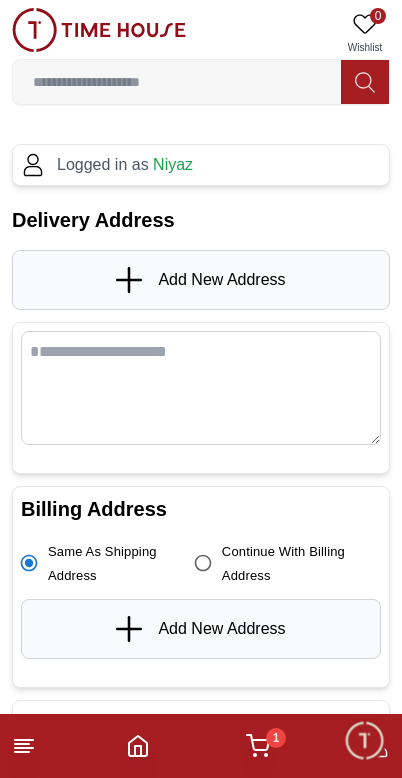 click on "Add New Address" at bounding box center [221, 280] 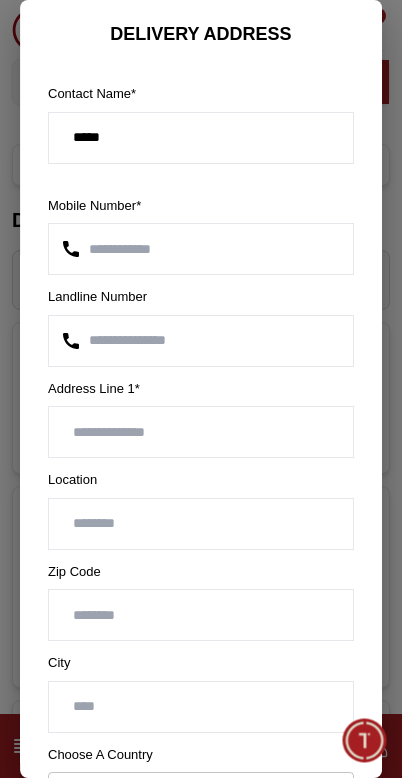 click at bounding box center [201, 432] 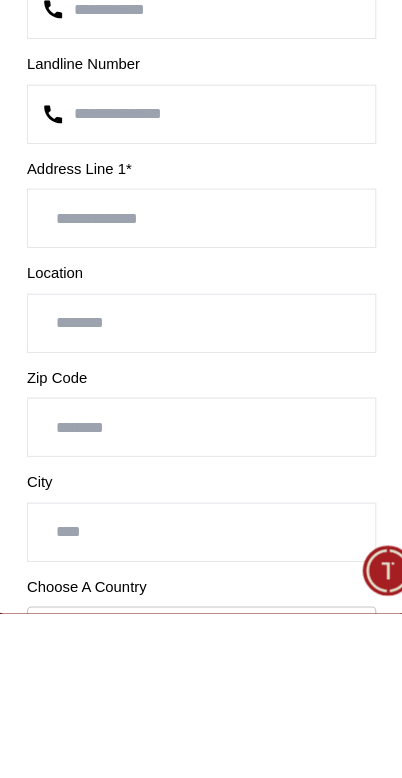type on "*" 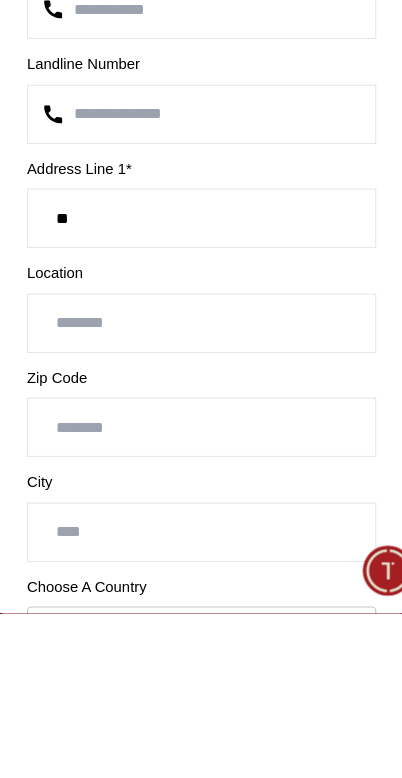 type on "*" 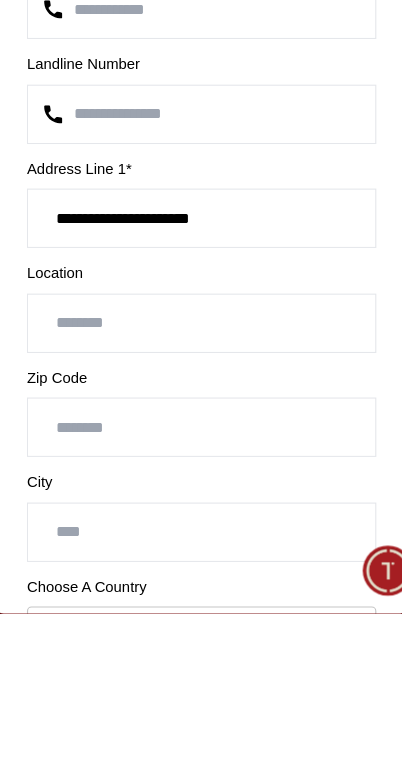 click on "Save Address" at bounding box center (273, 1063) 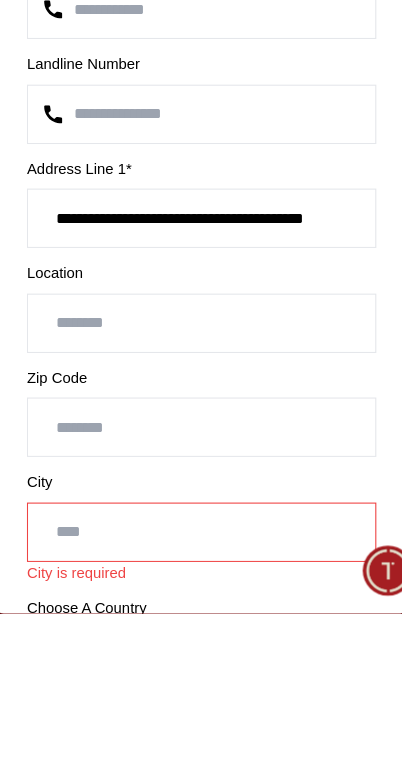 click on "Save Address" at bounding box center [273, 1102] 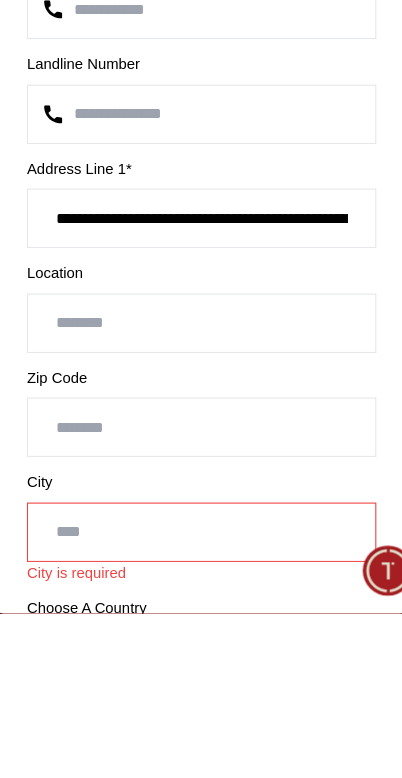 type on "**********" 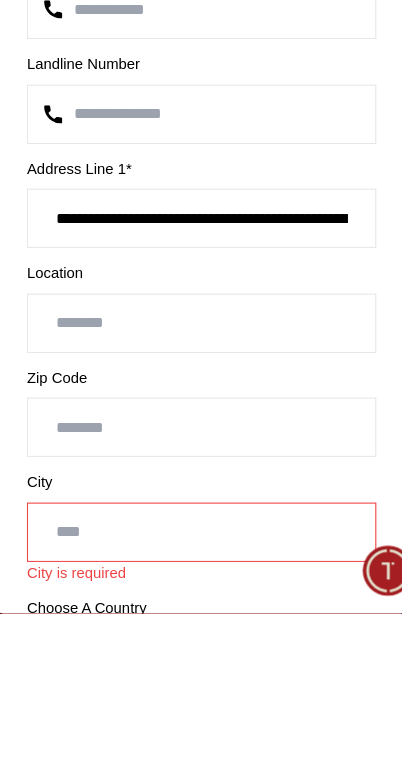 scroll, scrollTop: 145, scrollLeft: 0, axis: vertical 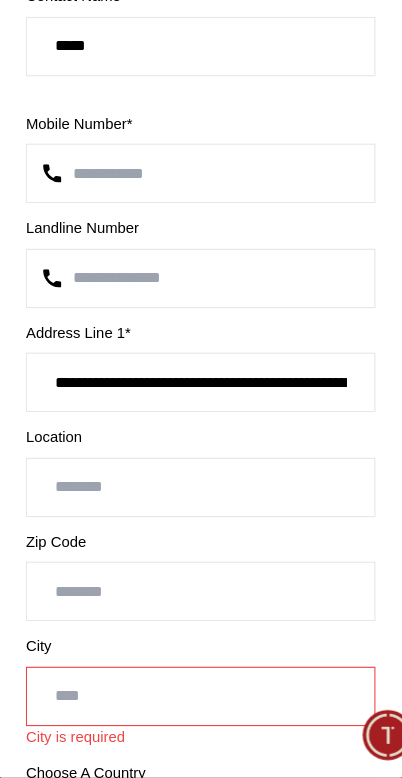 click at bounding box center (201, 524) 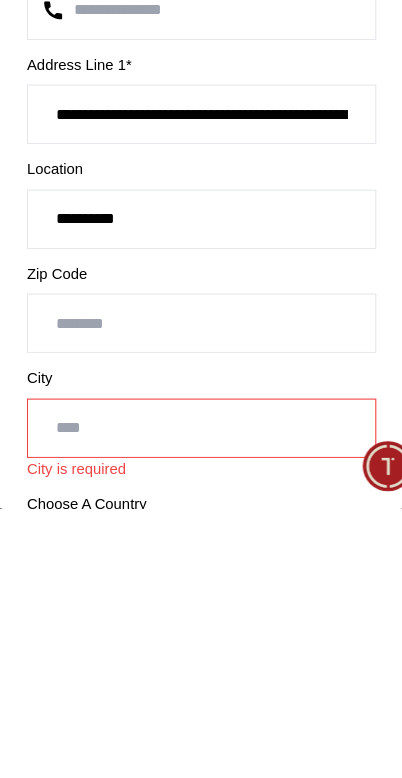 type on "**********" 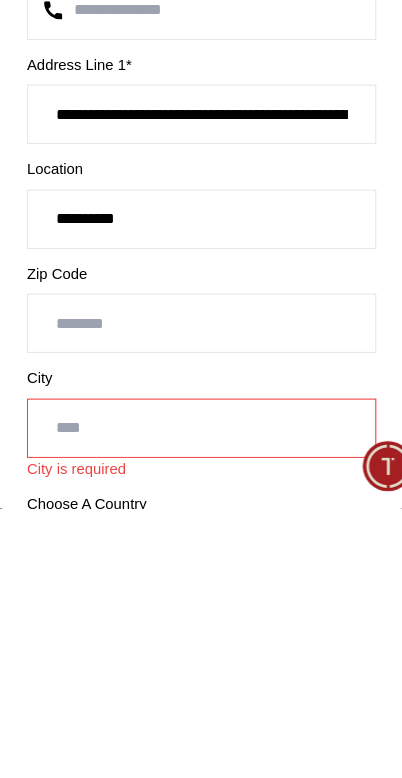 scroll, scrollTop: 380, scrollLeft: 0, axis: vertical 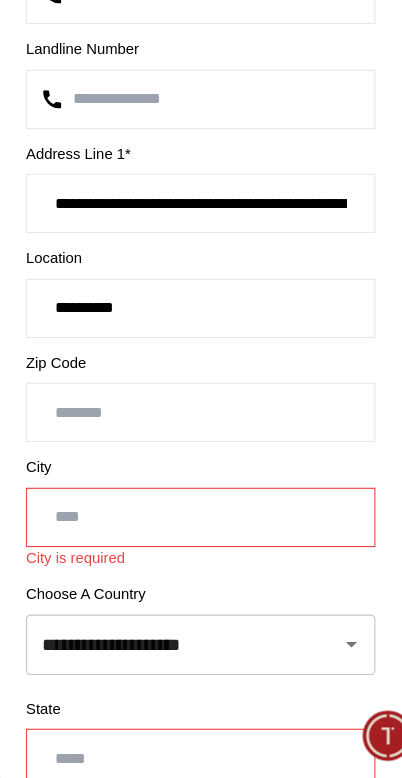 click at bounding box center [201, 549] 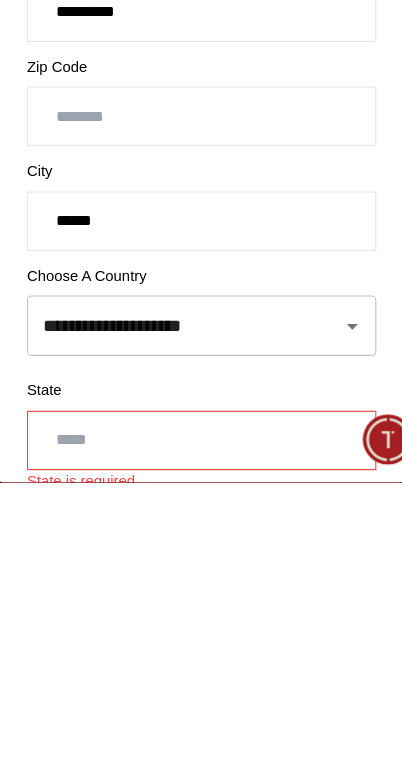 type on "*****" 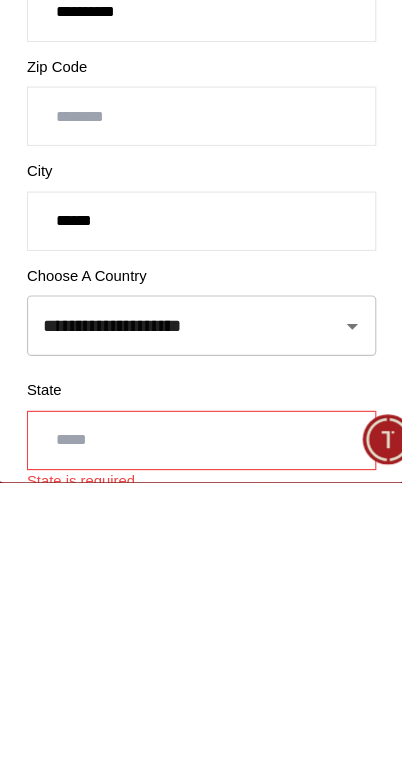 scroll, scrollTop: 639, scrollLeft: 0, axis: vertical 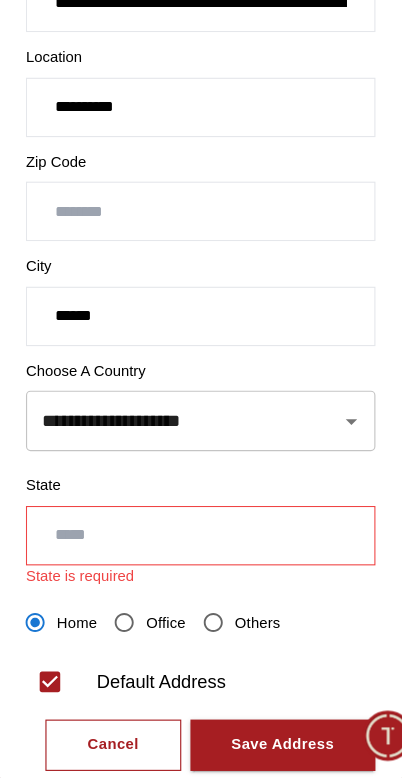 click 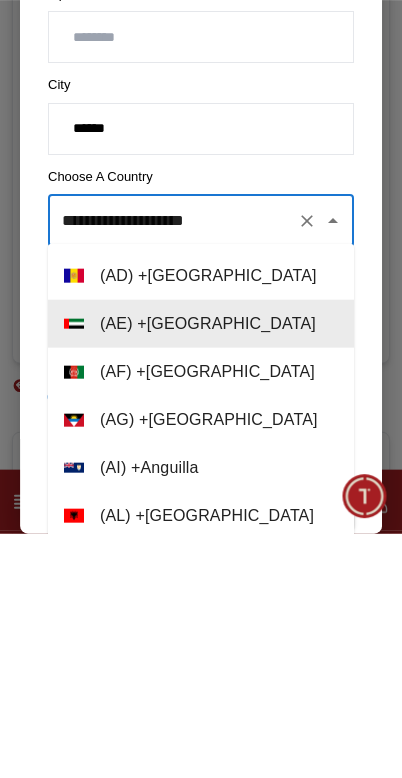 click on "*****" at bounding box center (201, 373) 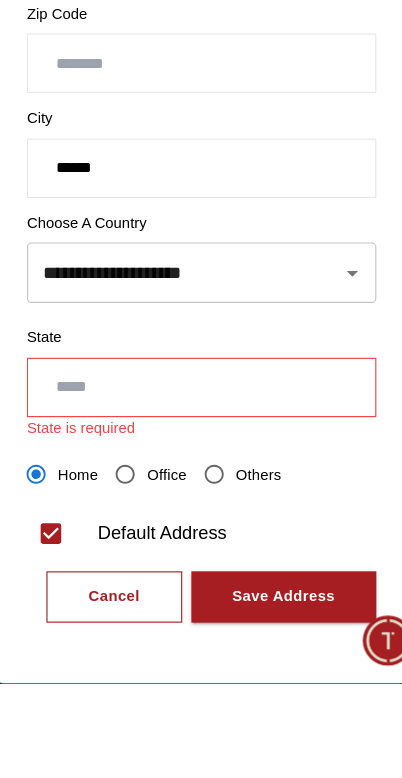 scroll, scrollTop: 377, scrollLeft: 0, axis: vertical 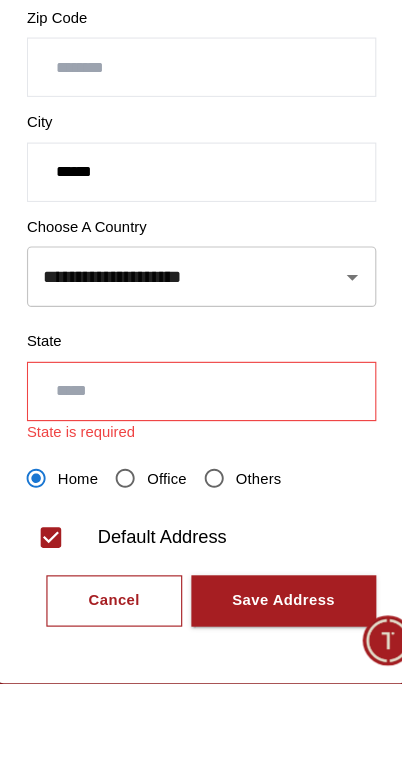 click at bounding box center (201, 522) 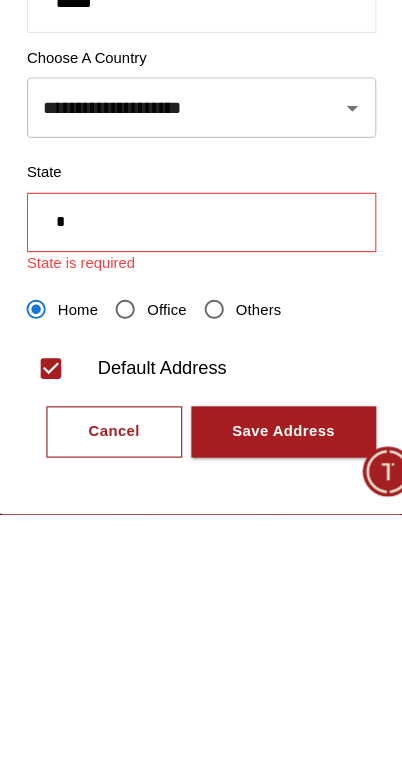 scroll, scrollTop: 358, scrollLeft: 0, axis: vertical 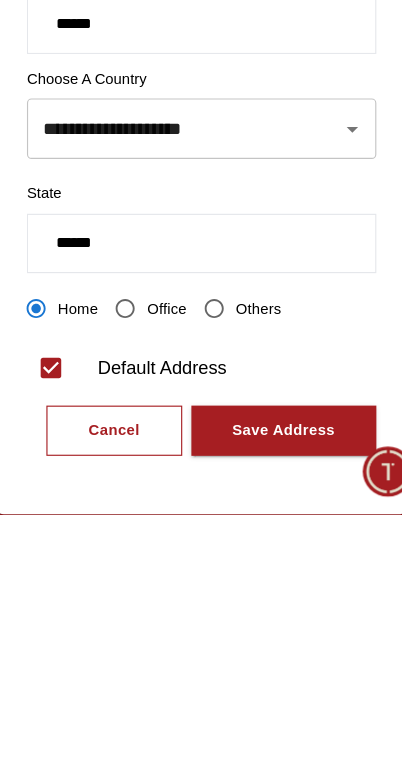 type on "*****" 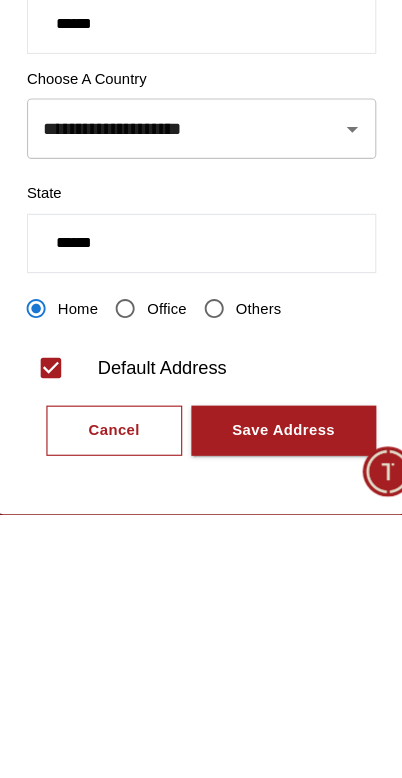 scroll, scrollTop: 870, scrollLeft: 0, axis: vertical 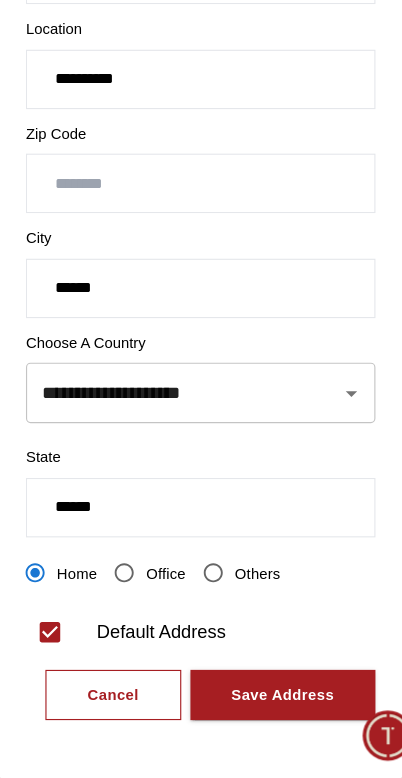 click on "Save Address" at bounding box center [273, 705] 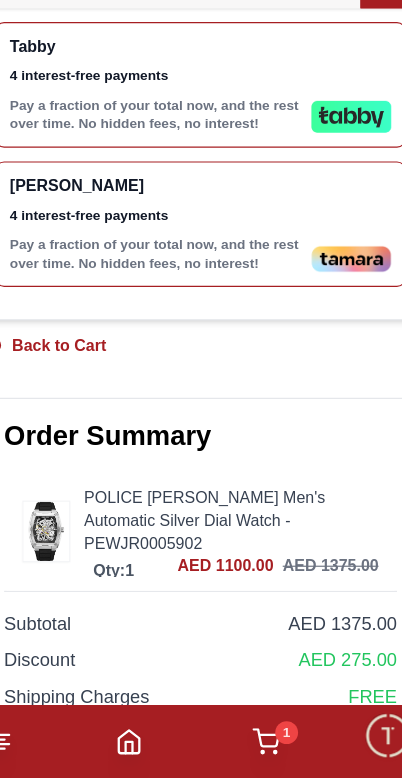 scroll, scrollTop: 0, scrollLeft: 0, axis: both 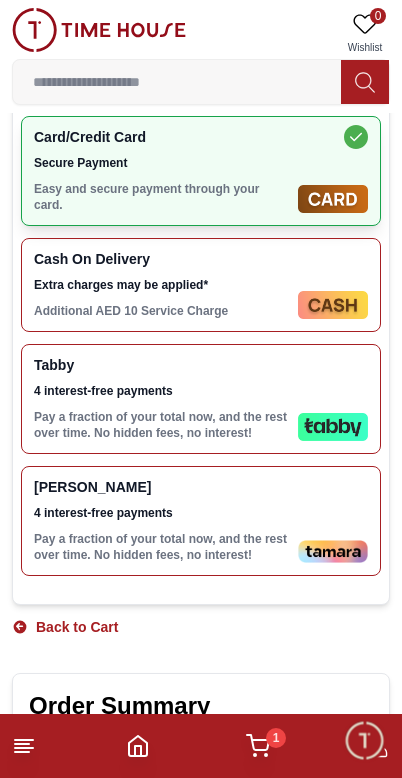 click on "Tabby 4 interest-free payments Pay a fraction of your total now, and the rest over time. No hidden fees, no interest!" at bounding box center (162, 399) 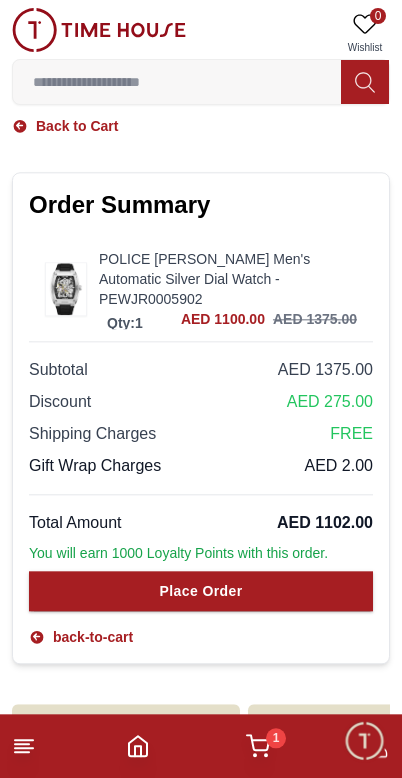 click on "Place Order" at bounding box center [201, 591] 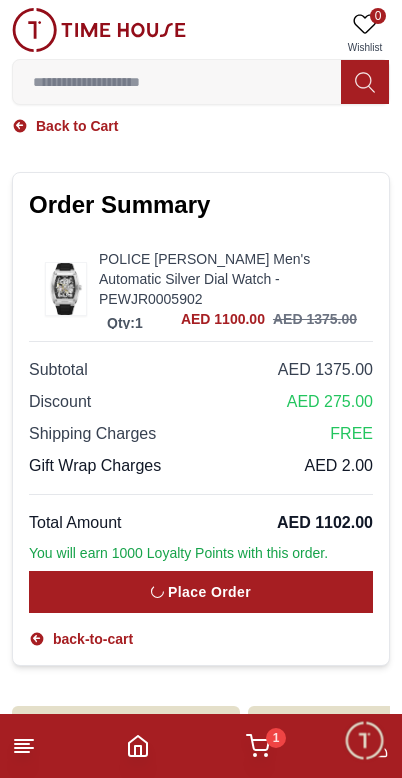 scroll, scrollTop: 0, scrollLeft: 0, axis: both 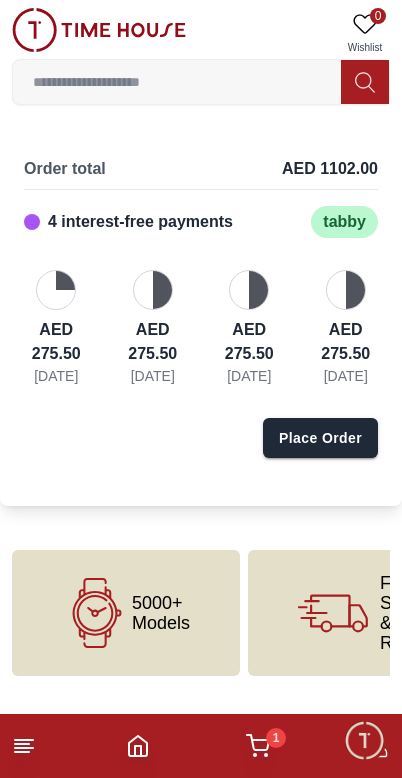 click on "Place Order" at bounding box center (320, 438) 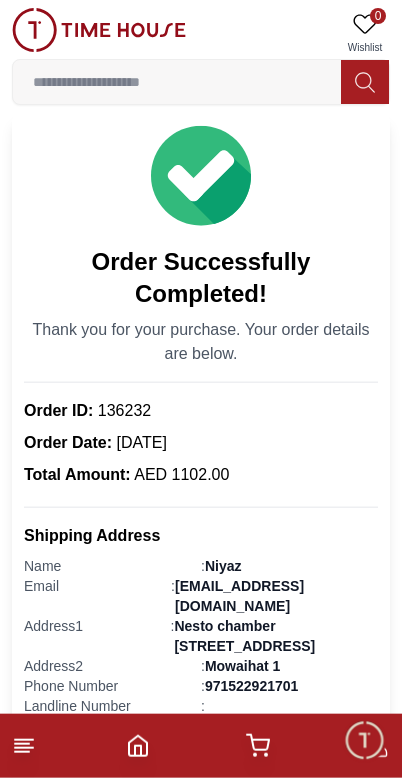 scroll, scrollTop: 0, scrollLeft: 0, axis: both 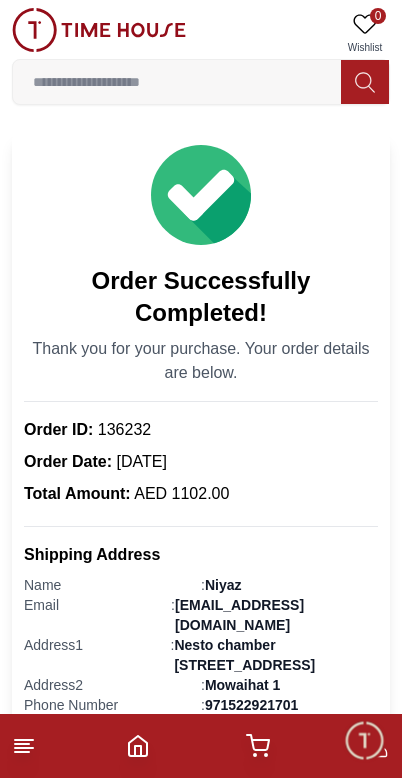 click at bounding box center (364, 740) 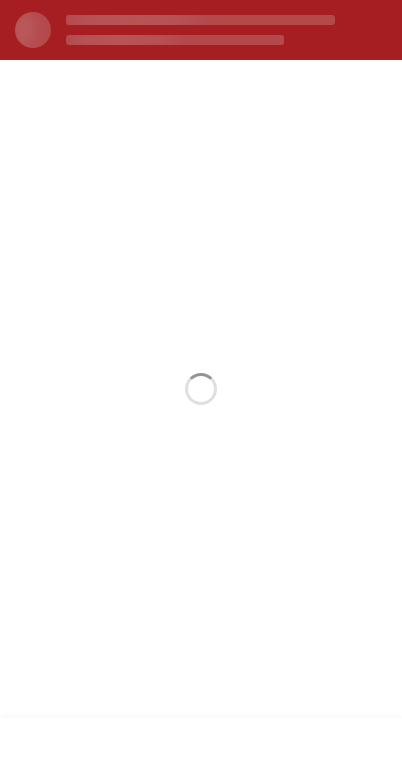 scroll, scrollTop: 0, scrollLeft: 0, axis: both 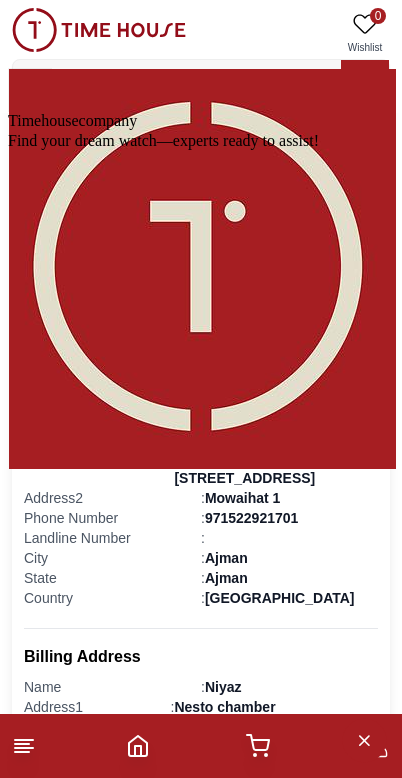 click at bounding box center [8, 8] 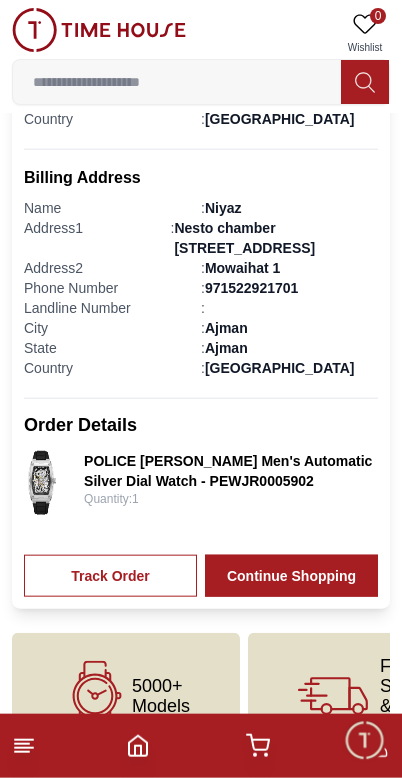 scroll, scrollTop: 707, scrollLeft: 0, axis: vertical 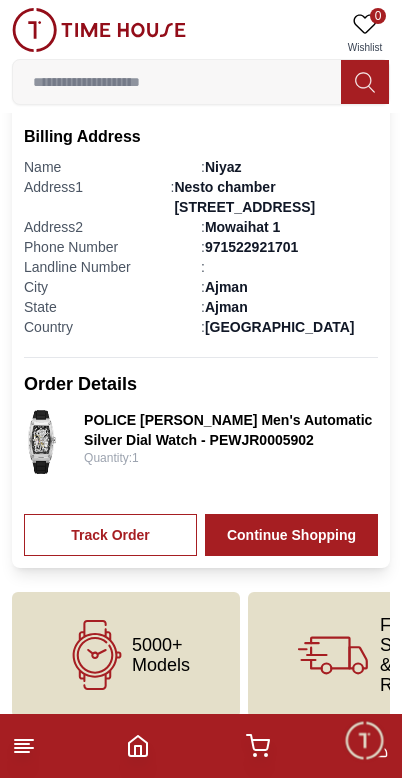 click on "Track Order" at bounding box center [110, 535] 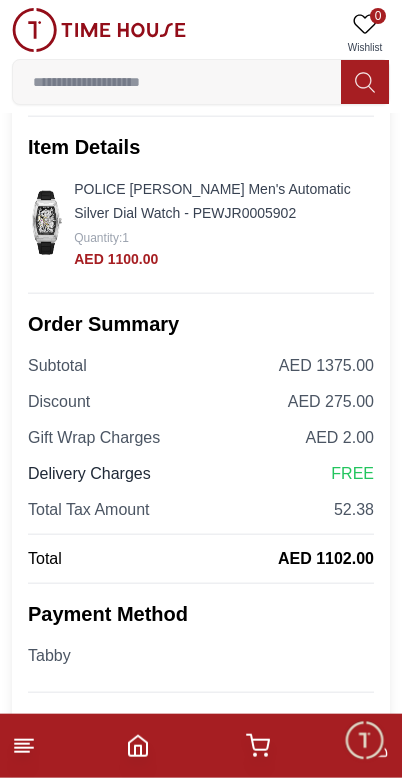 scroll, scrollTop: 328, scrollLeft: 0, axis: vertical 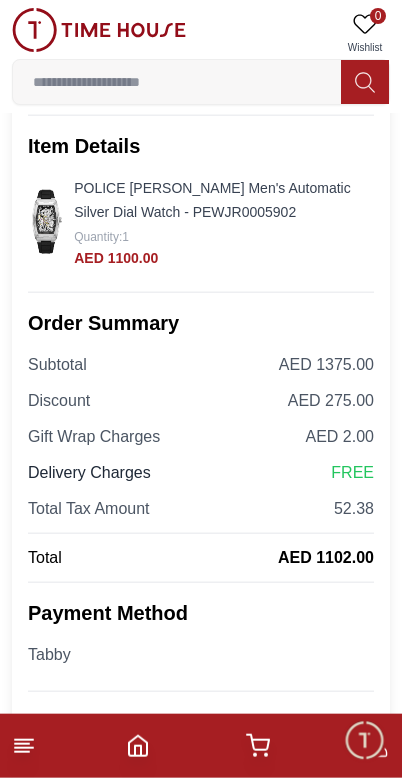click at bounding box center (47, 222) 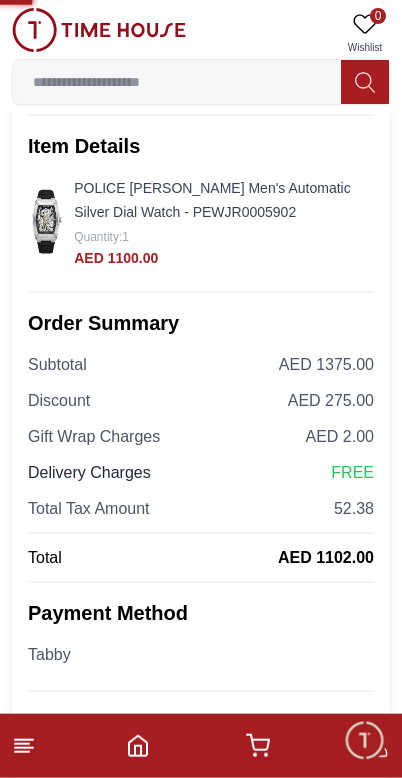 scroll, scrollTop: 329, scrollLeft: 0, axis: vertical 